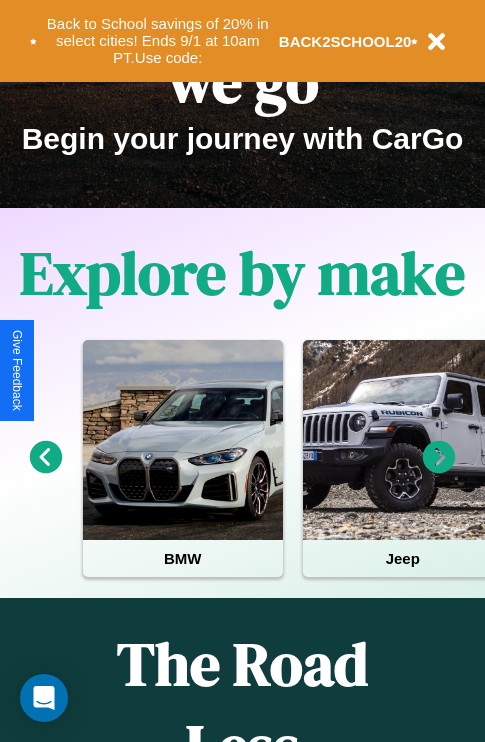 scroll, scrollTop: 308, scrollLeft: 0, axis: vertical 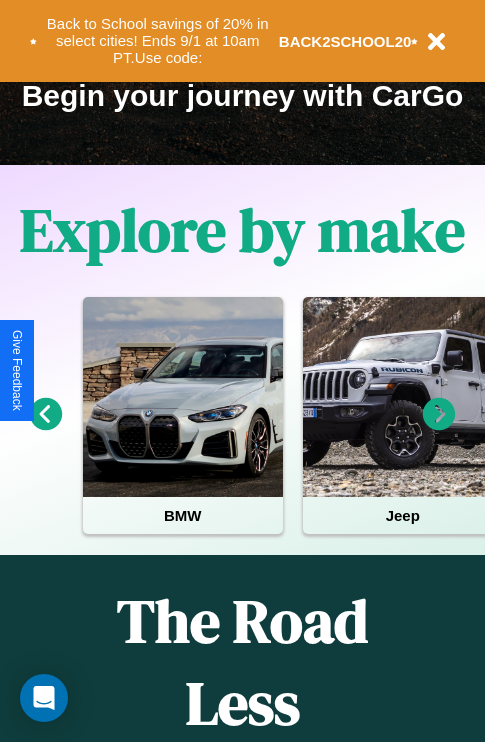 click 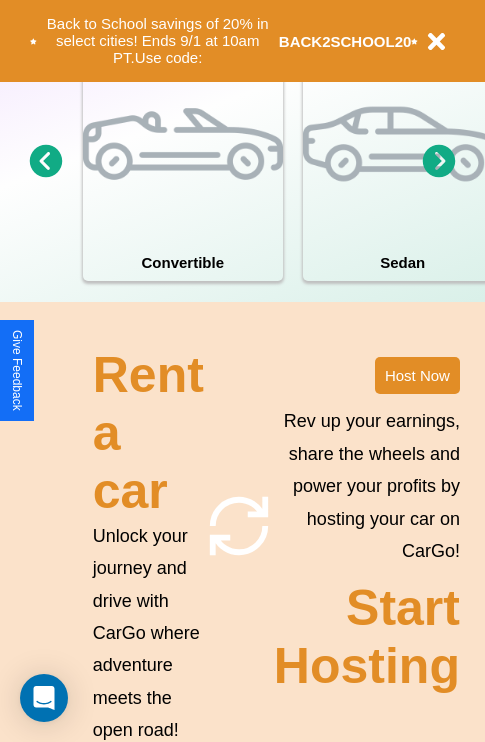scroll, scrollTop: 1558, scrollLeft: 0, axis: vertical 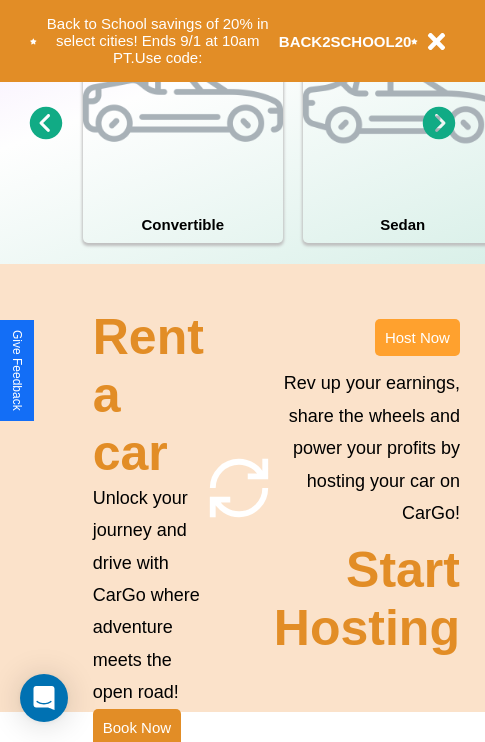 click on "Host Now" at bounding box center (417, 337) 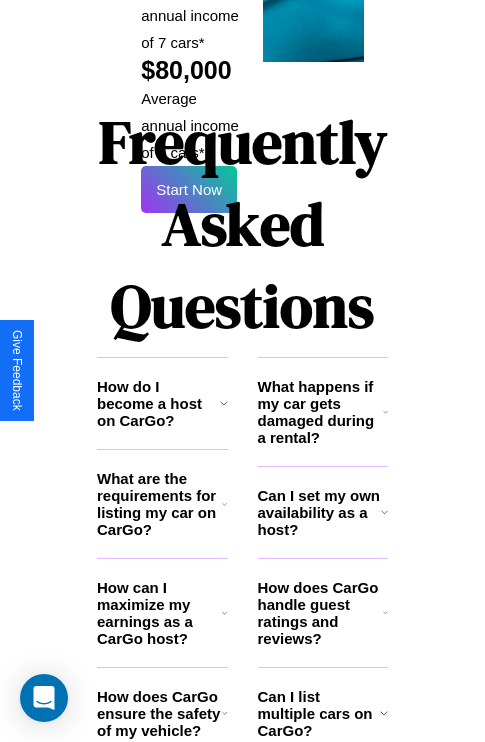 scroll, scrollTop: 3255, scrollLeft: 0, axis: vertical 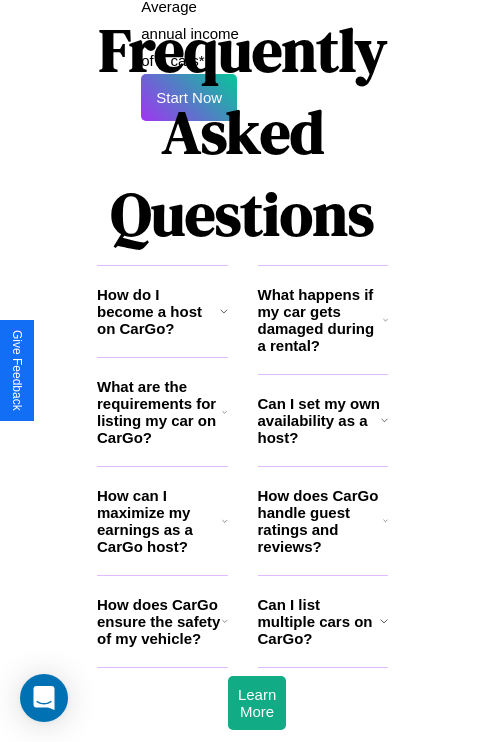 click on "How can I maximize my earnings as a CarGo host?" at bounding box center (159, 521) 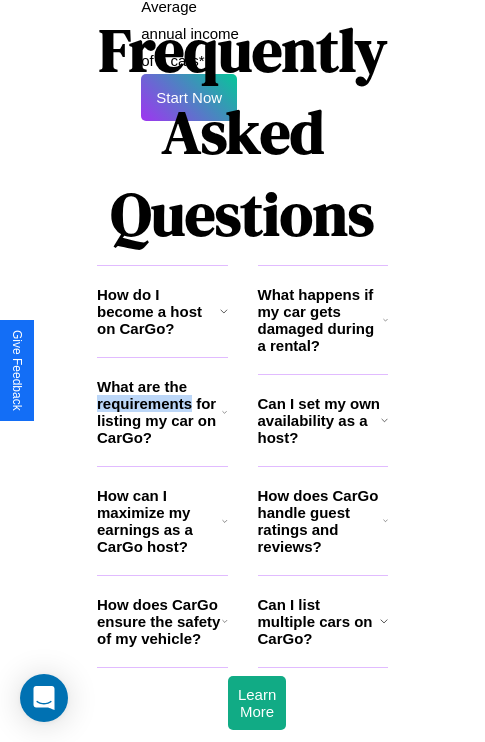 click on "What are the requirements for listing my car on CarGo?" at bounding box center [159, 412] 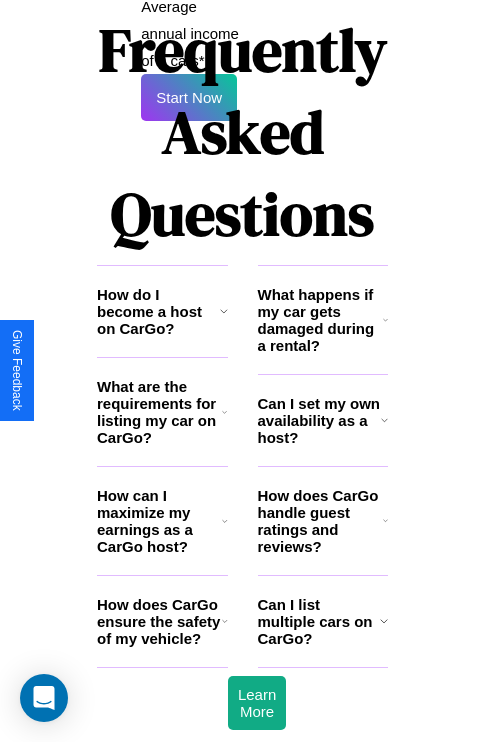 click 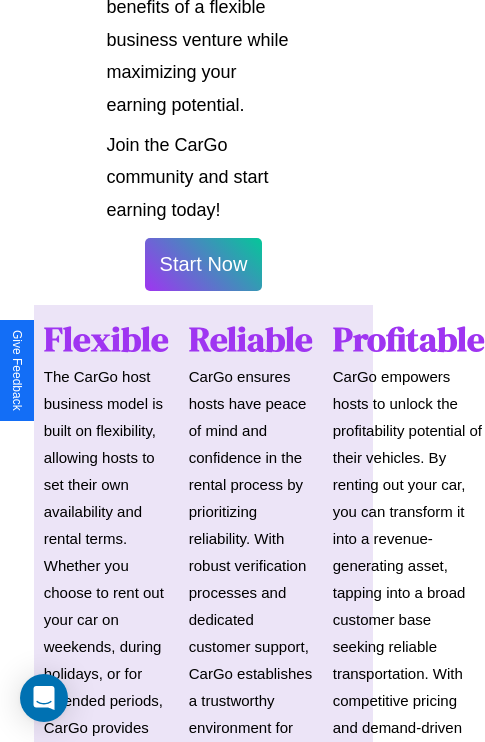 scroll, scrollTop: 1417, scrollLeft: 39, axis: both 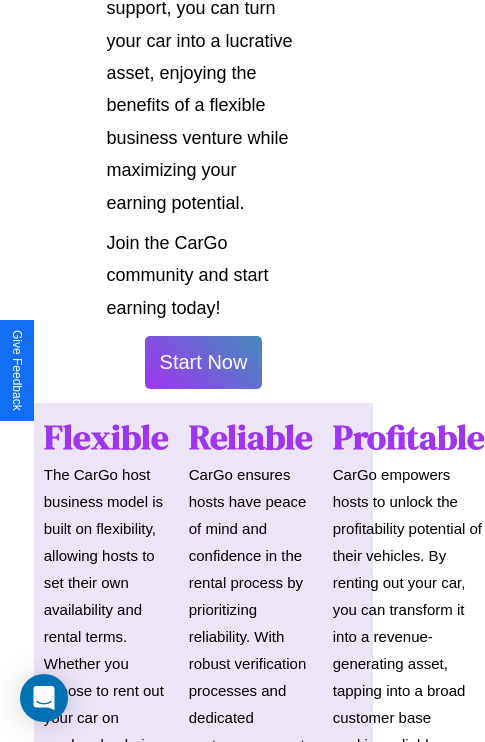 click on "Start Now" at bounding box center (204, 362) 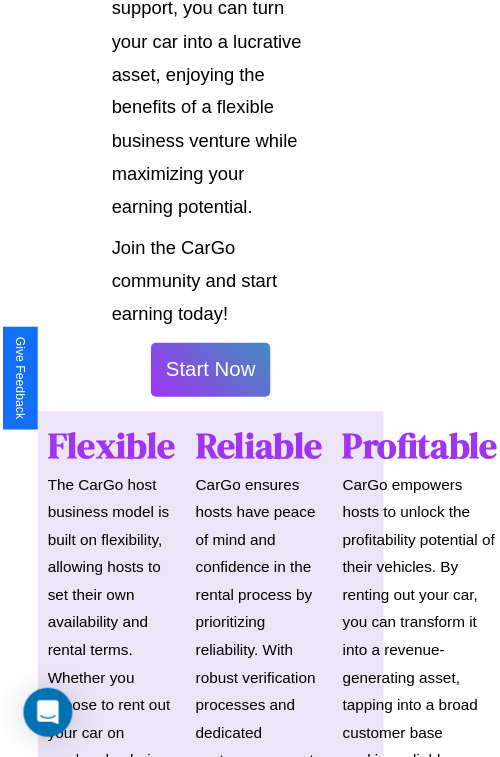 scroll, scrollTop: 1417, scrollLeft: 34, axis: both 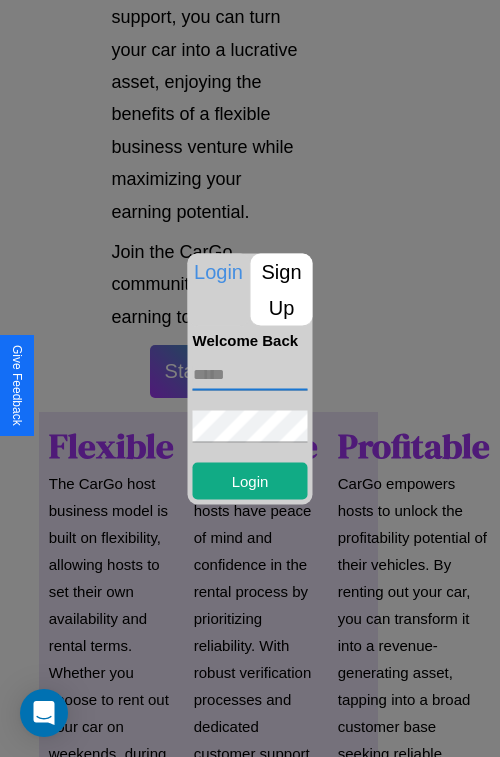 click at bounding box center [250, 374] 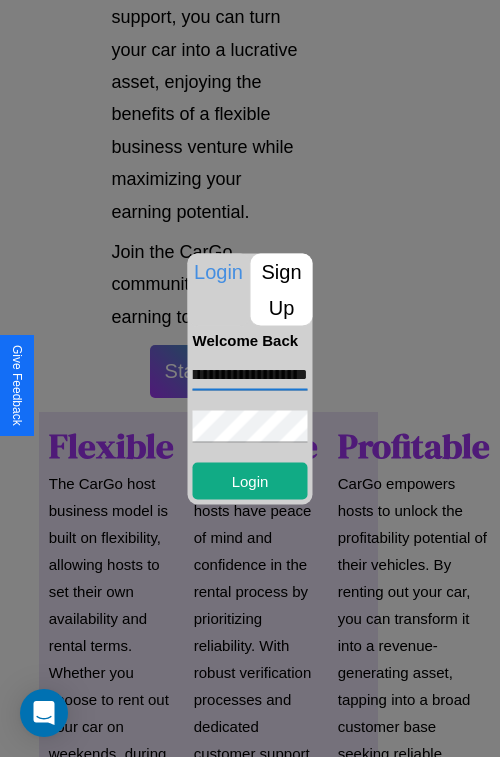 scroll, scrollTop: 0, scrollLeft: 72, axis: horizontal 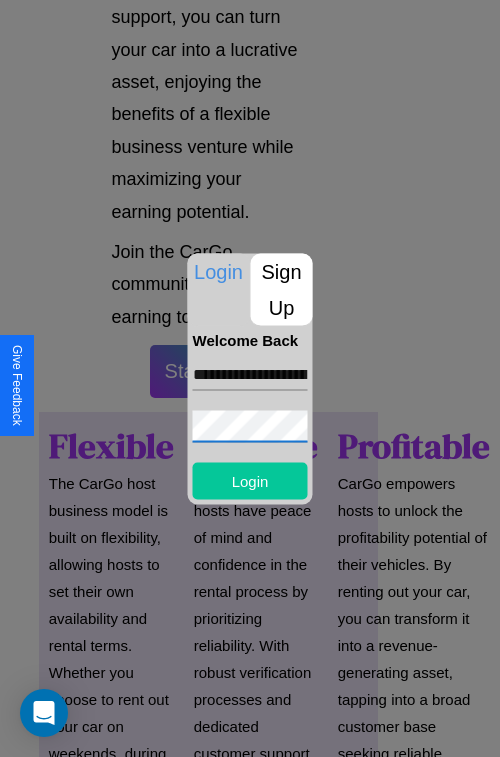 click on "Login" at bounding box center [250, 480] 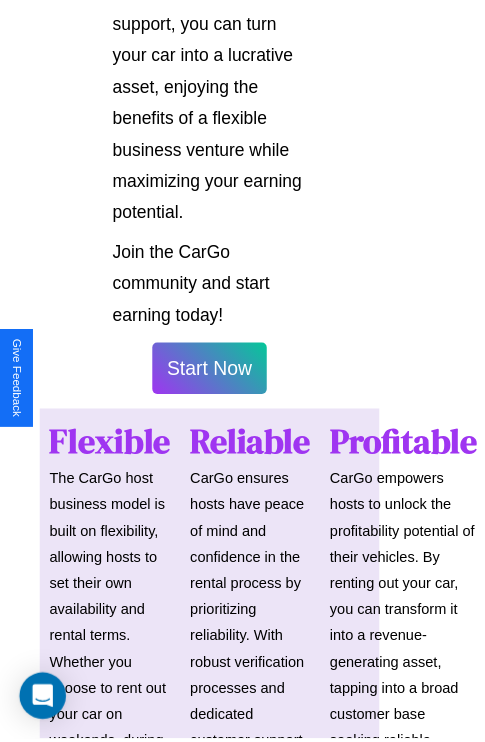 scroll, scrollTop: 1419, scrollLeft: 34, axis: both 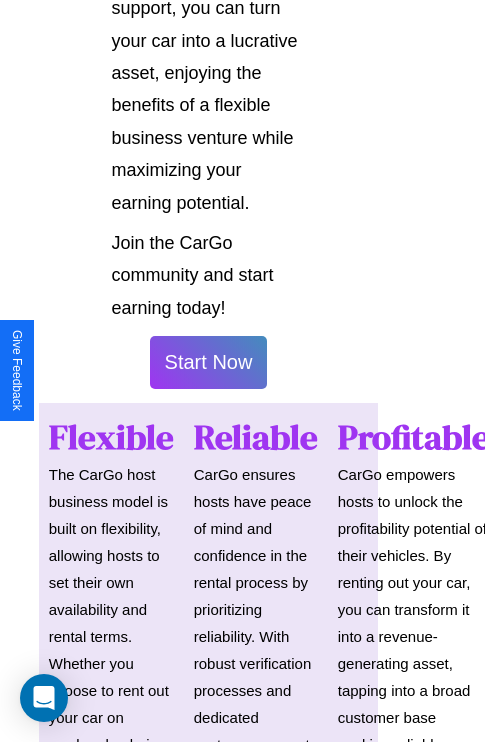 click on "Start Now" at bounding box center (209, 362) 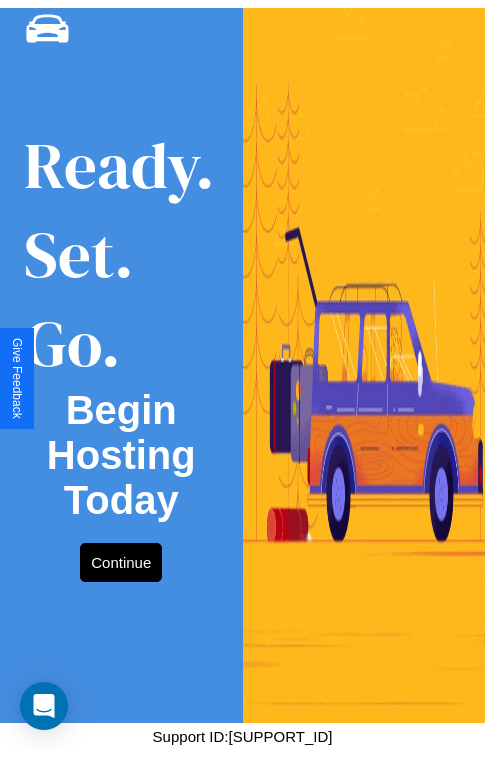 scroll, scrollTop: 0, scrollLeft: 0, axis: both 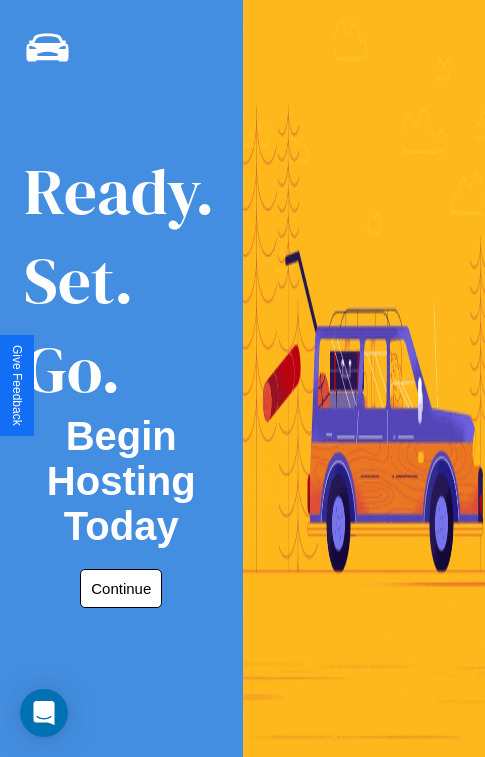 click on "Continue" at bounding box center (121, 588) 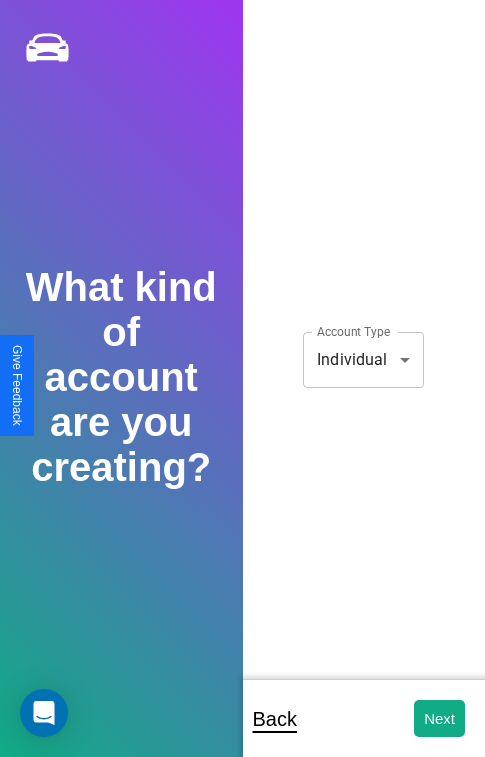 click on "**********" at bounding box center [242, 392] 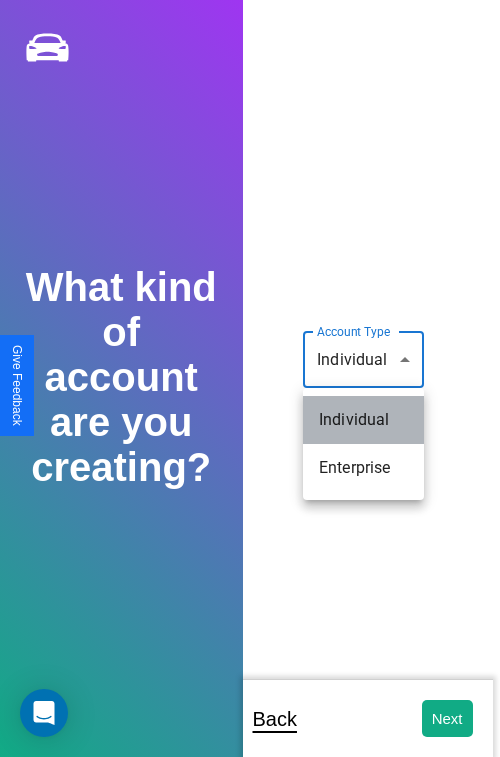 click on "Individual" at bounding box center (363, 420) 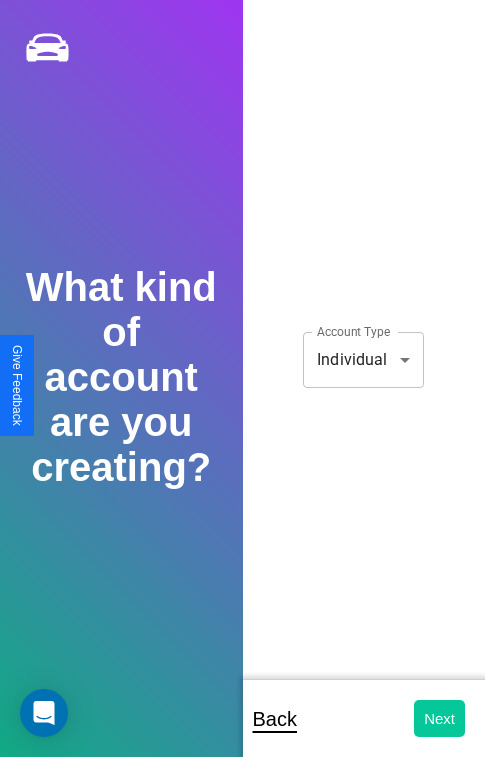 click on "Next" at bounding box center (439, 718) 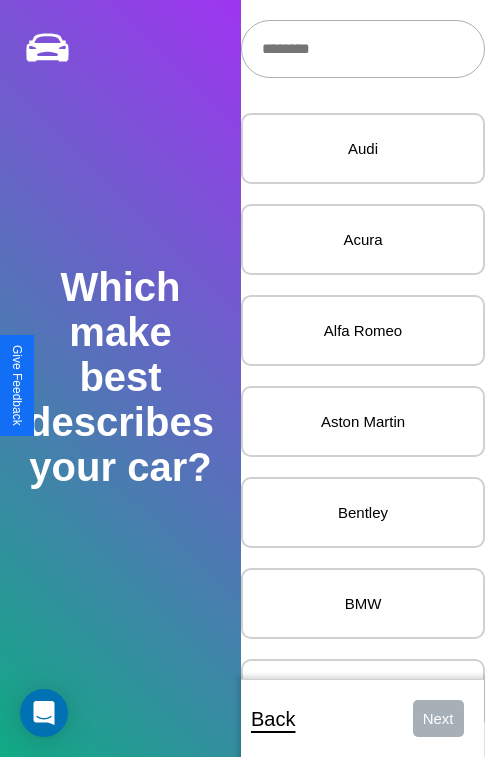 scroll, scrollTop: 27, scrollLeft: 0, axis: vertical 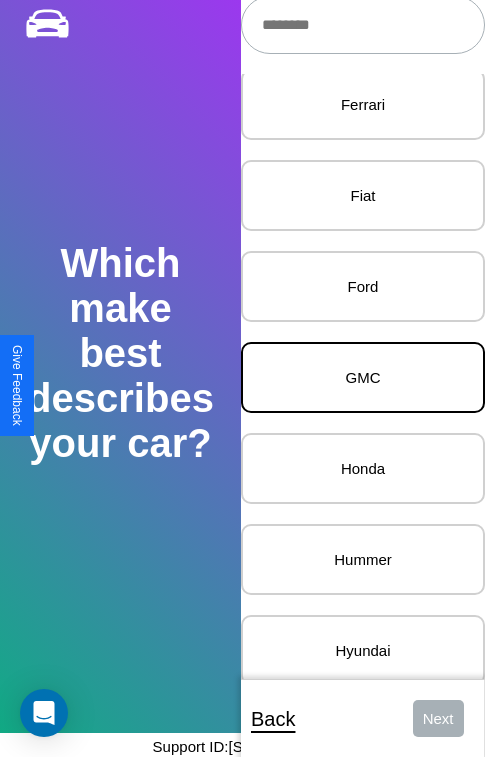 click on "GMC" at bounding box center [363, 377] 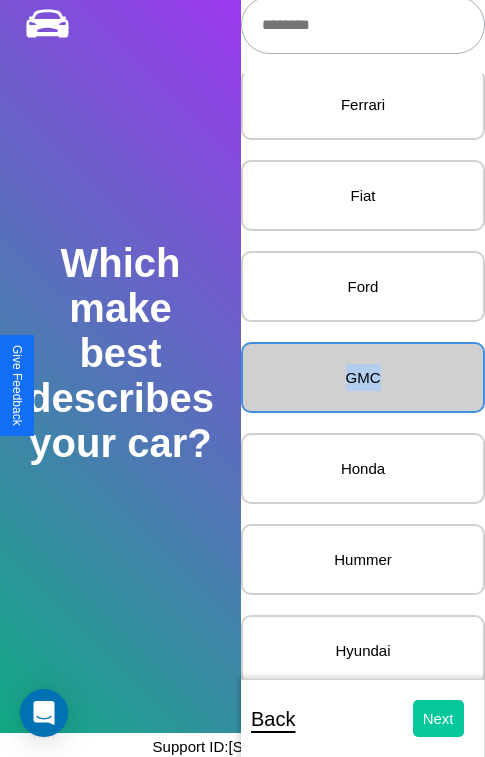 click on "Next" at bounding box center [438, 718] 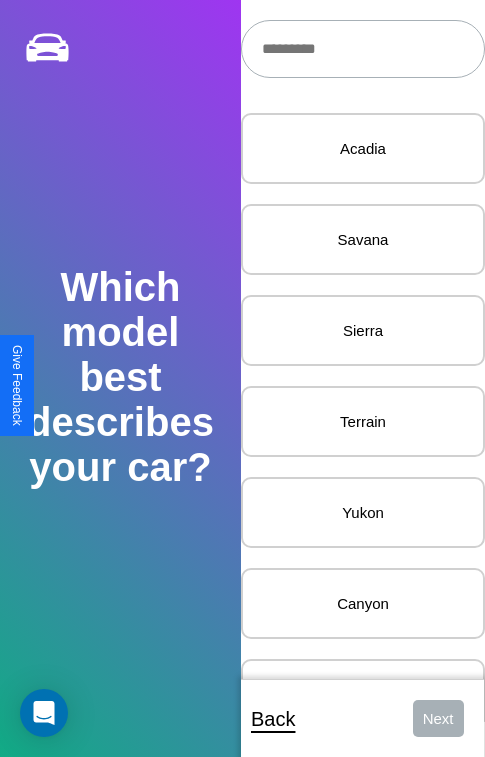 scroll, scrollTop: 27, scrollLeft: 0, axis: vertical 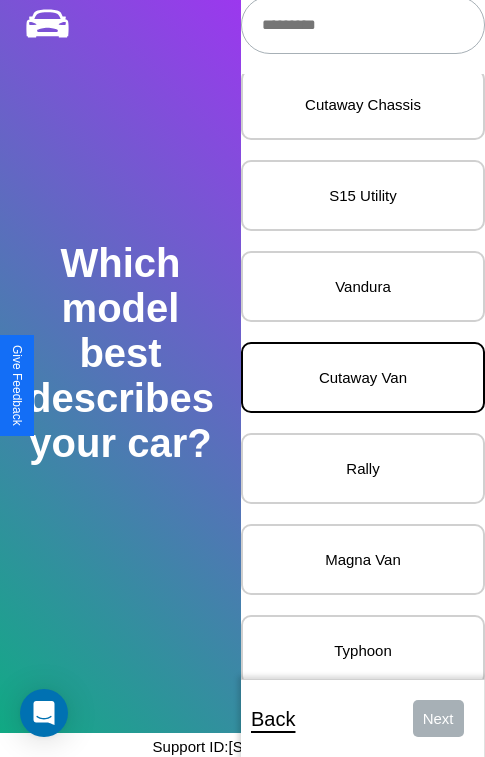 click on "Cutaway Van" at bounding box center [363, 377] 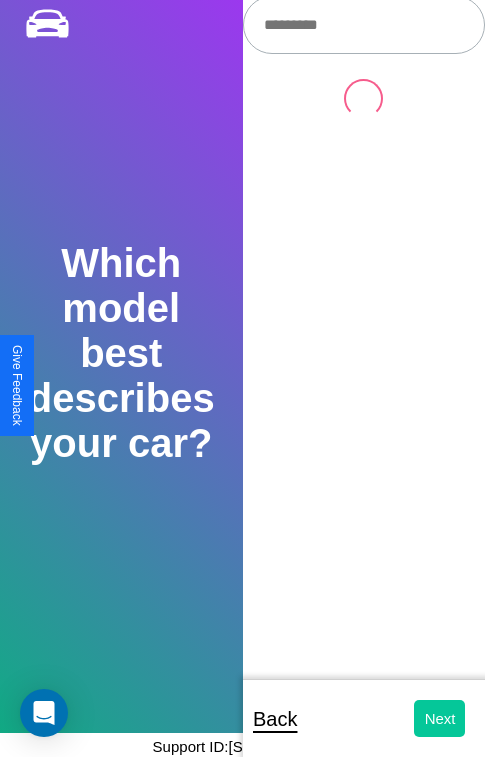 scroll, scrollTop: 0, scrollLeft: 0, axis: both 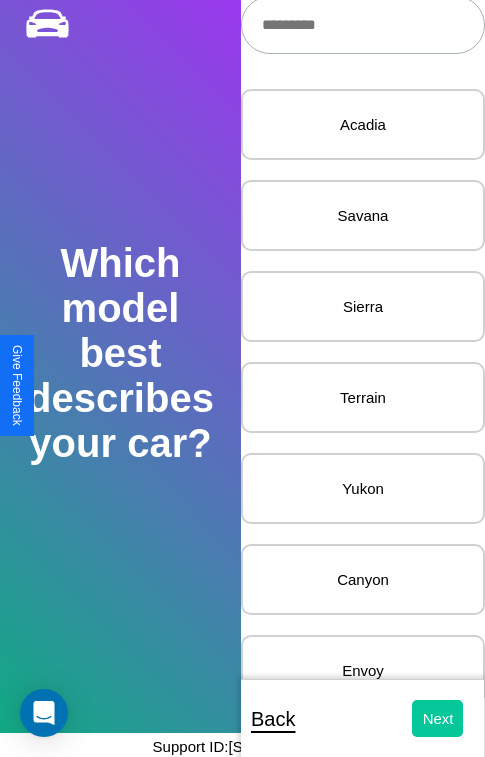 click on "Next" at bounding box center (438, 718) 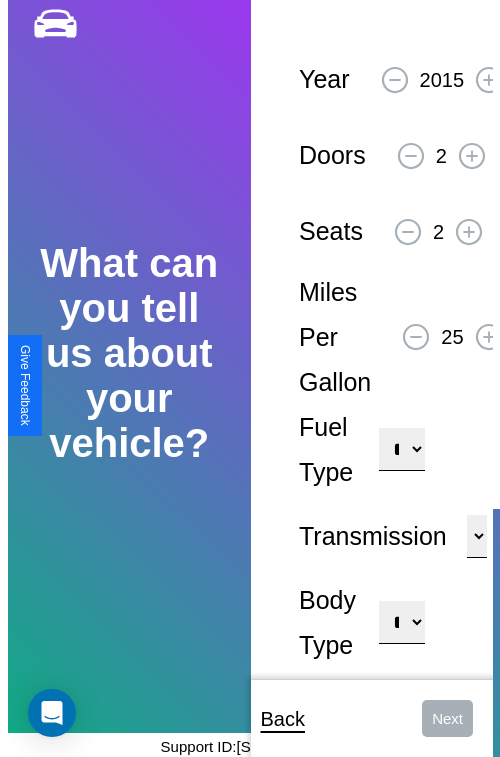 scroll, scrollTop: 0, scrollLeft: 0, axis: both 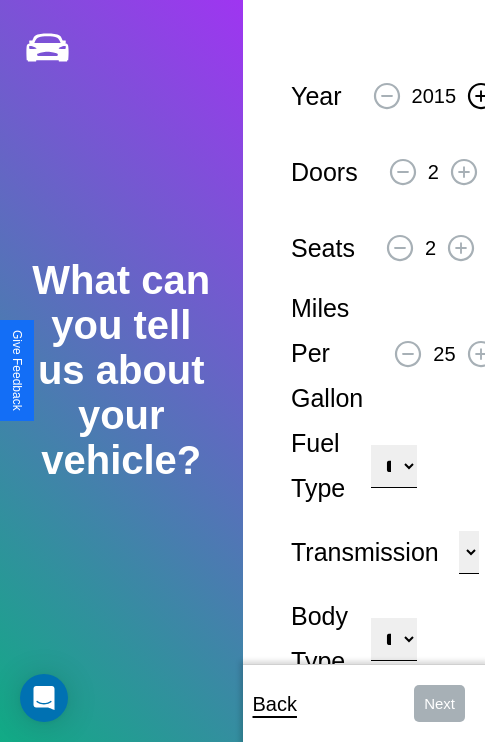click 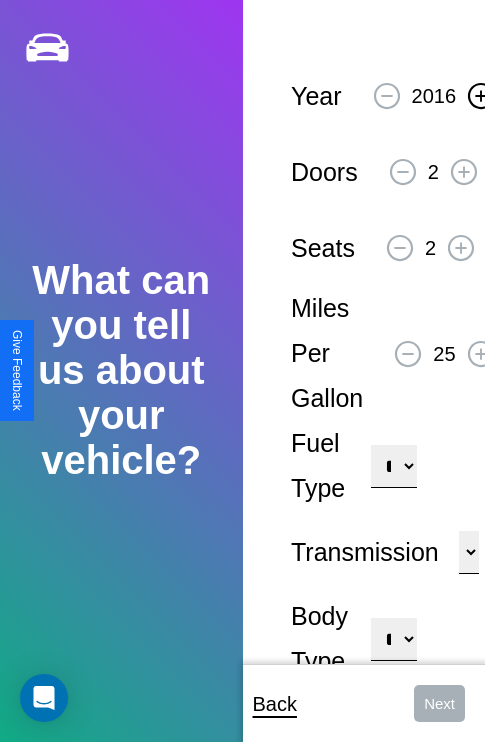 click 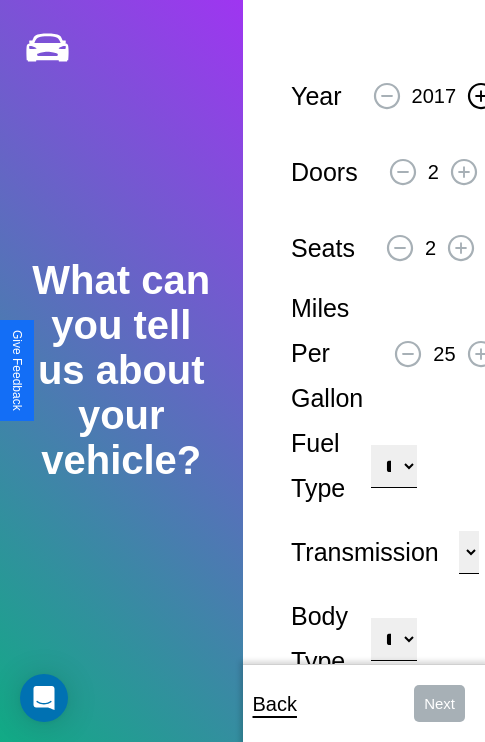 click 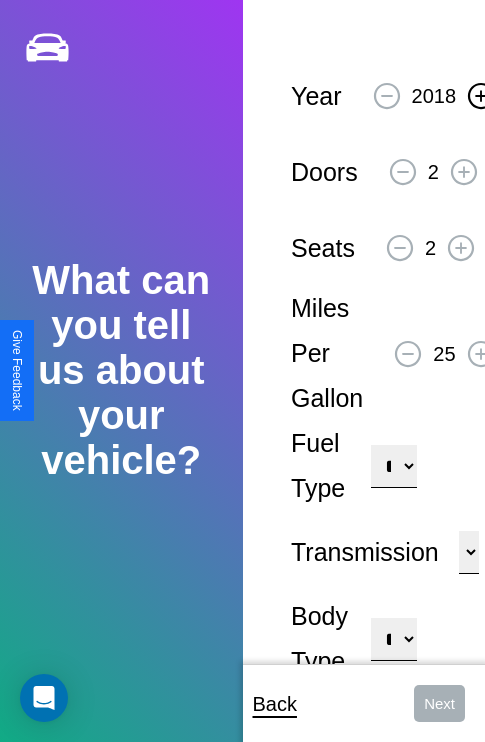 click 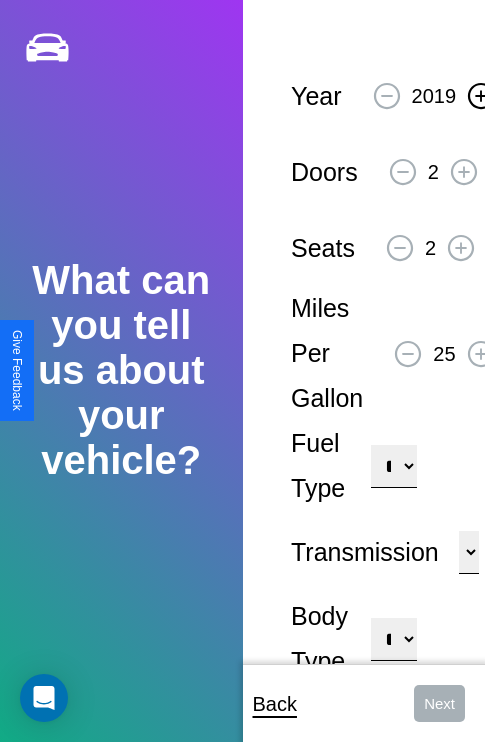 click 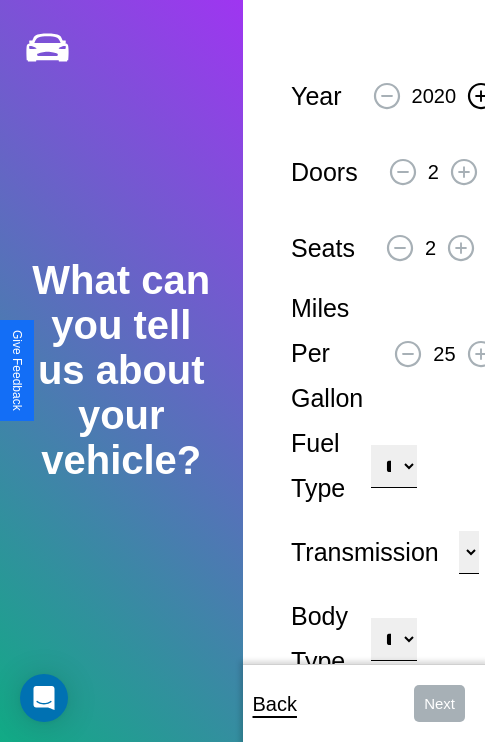 click 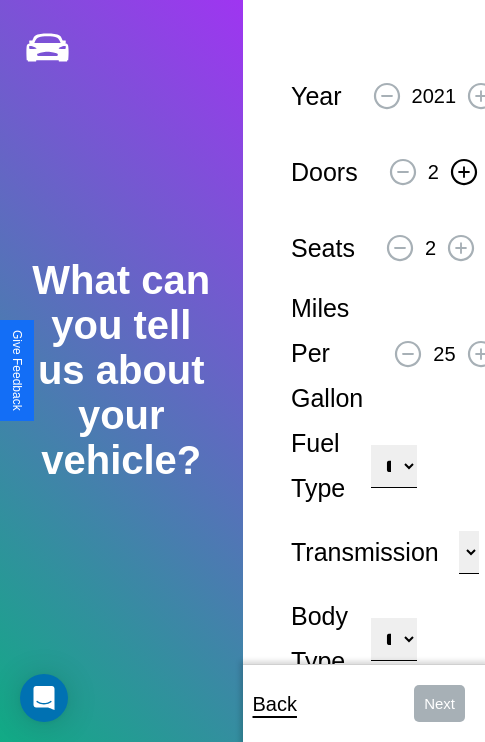 click 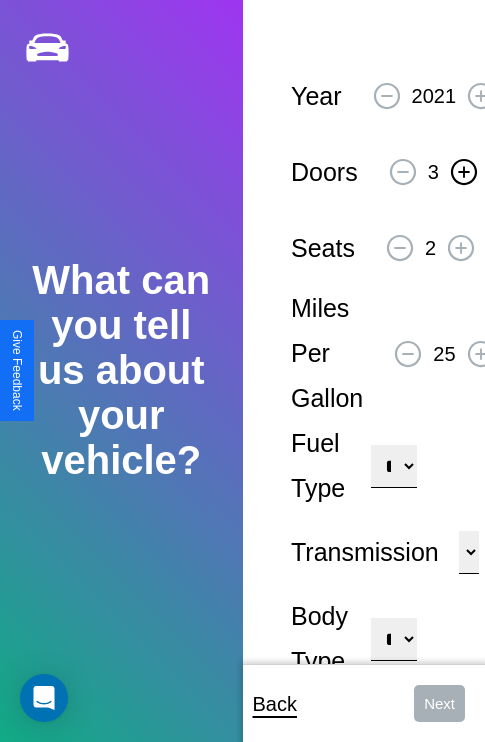 click 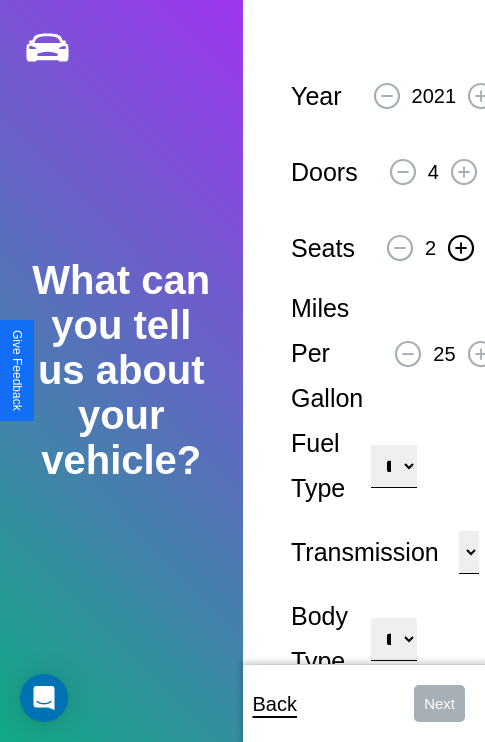 click 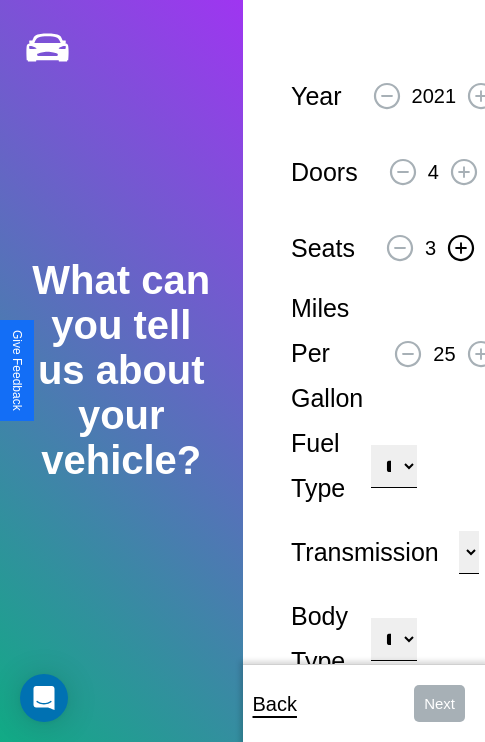 click 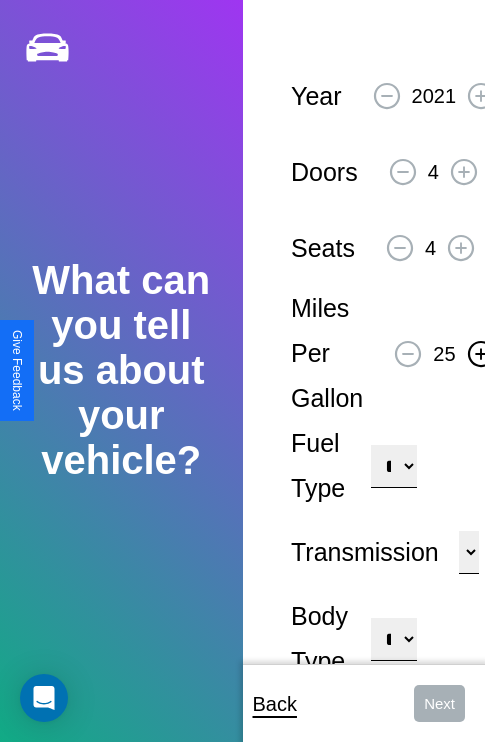 click 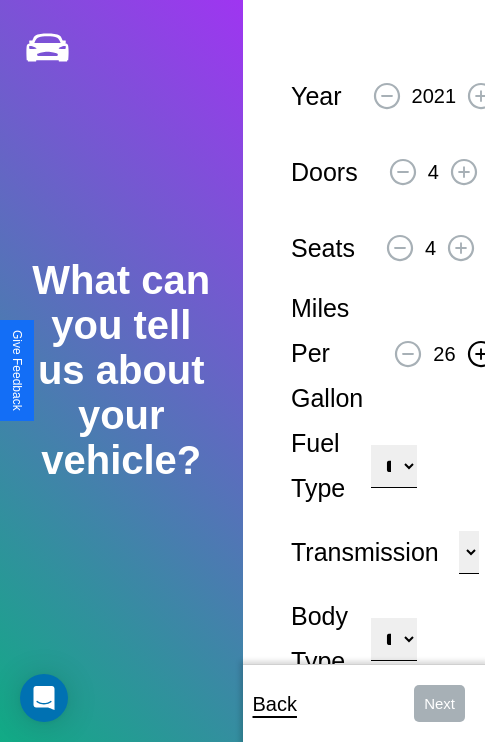 click 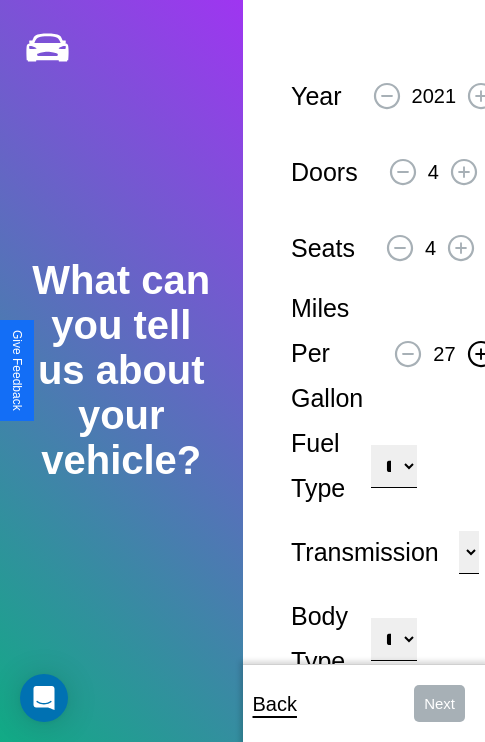 click 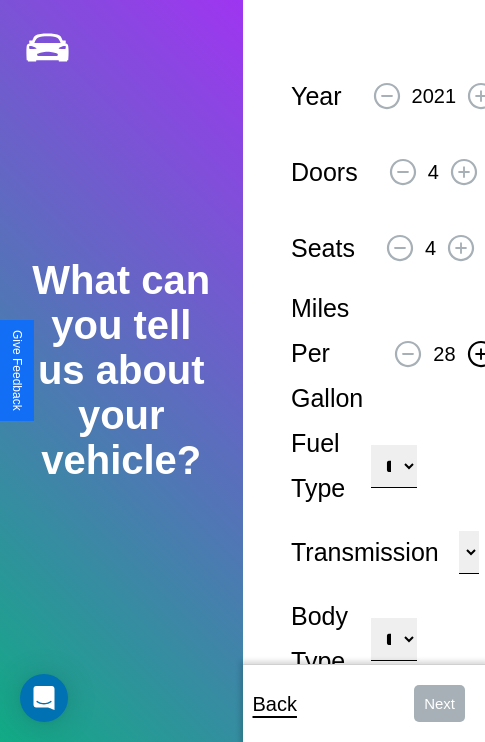 click 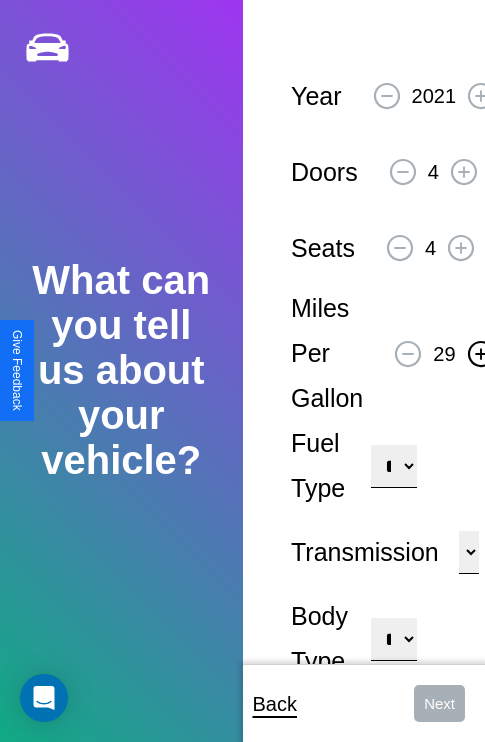 click on "**********" at bounding box center (393, 466) 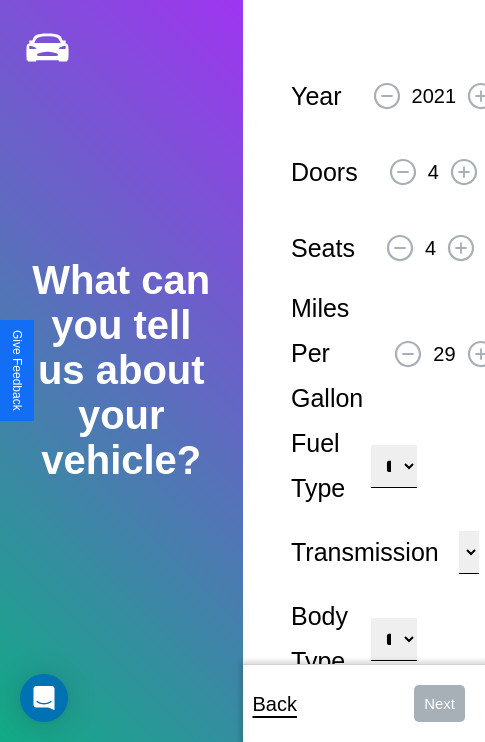 select on "***" 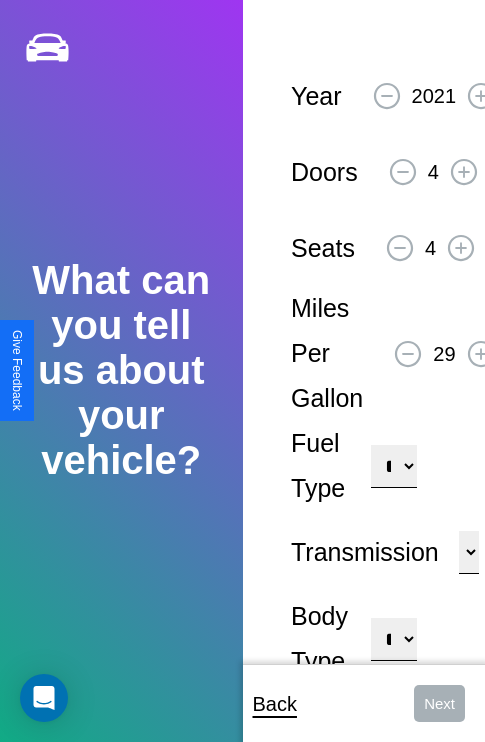 click on "****** ********* ******" at bounding box center (469, 552) 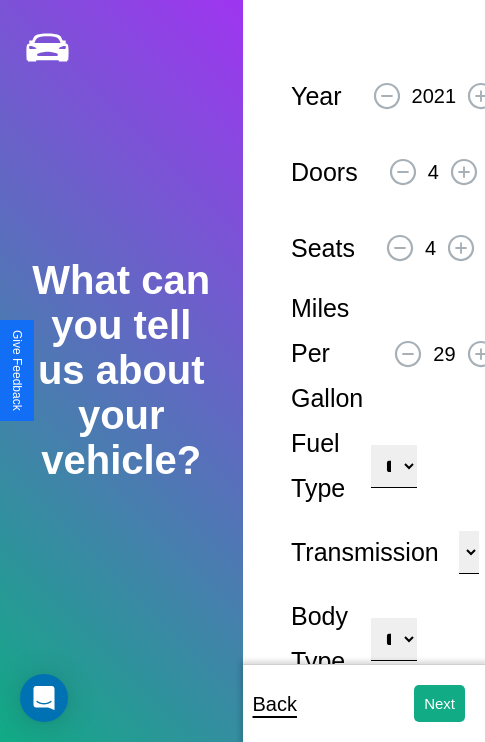 click on "**********" at bounding box center (393, 639) 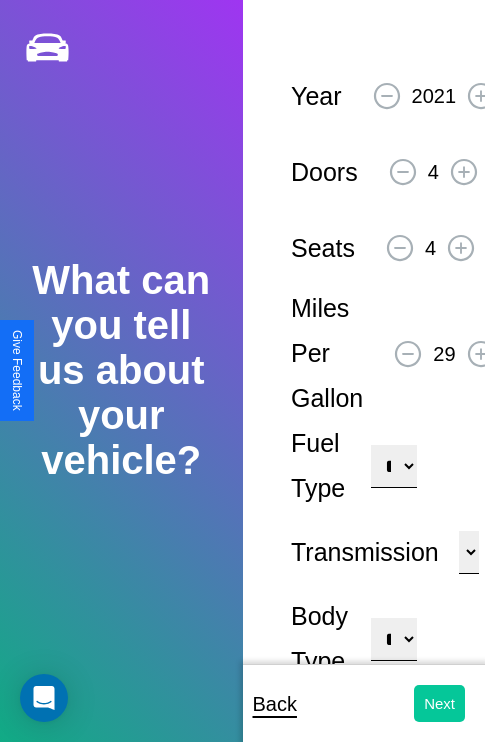 click on "Next" at bounding box center (439, 703) 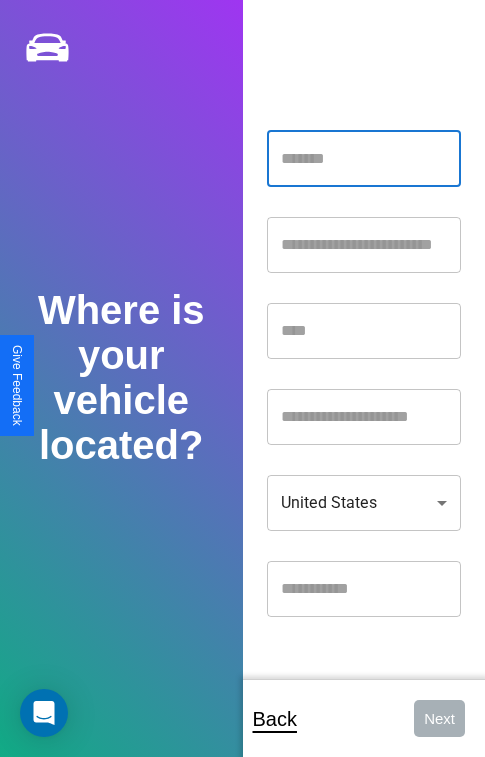 click at bounding box center (364, 159) 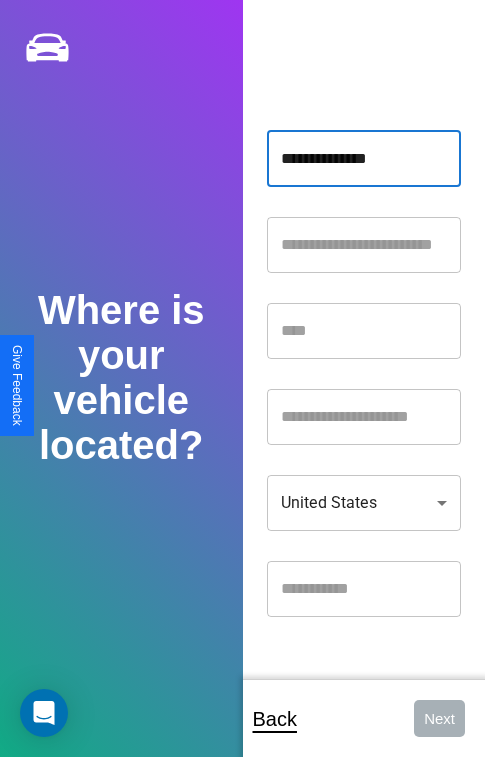 type on "**********" 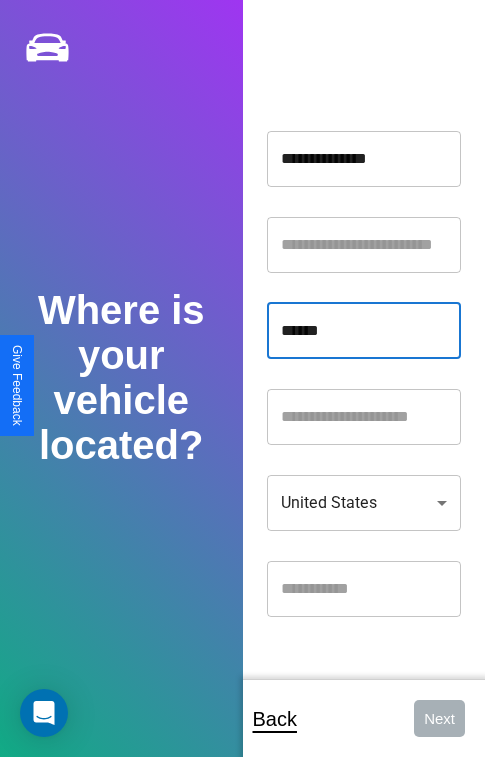 type on "******" 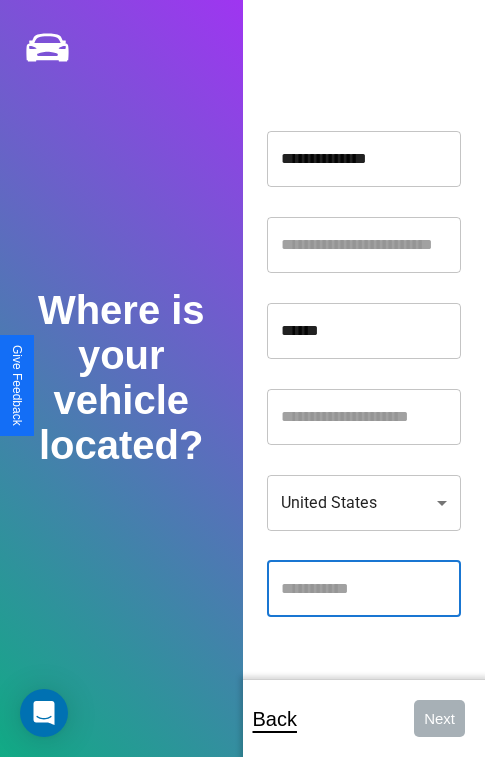 click at bounding box center [364, 589] 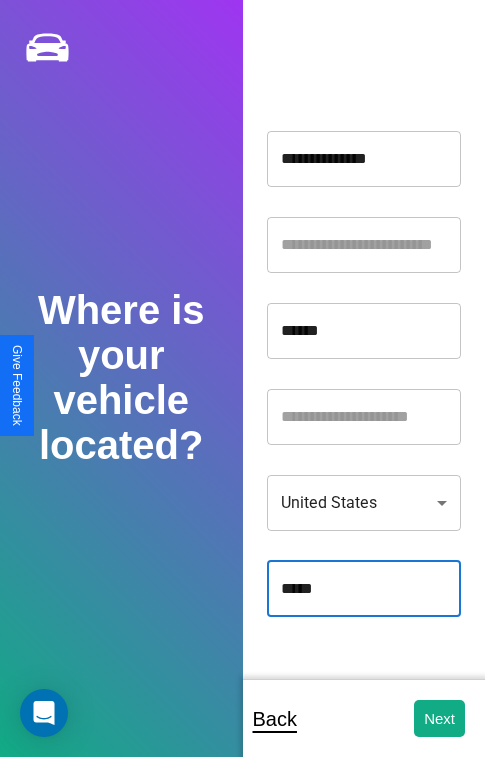 type on "*****" 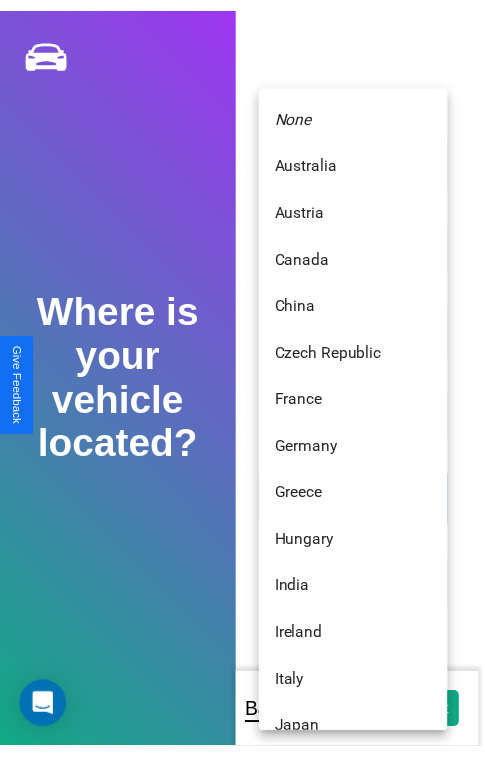 scroll, scrollTop: 459, scrollLeft: 0, axis: vertical 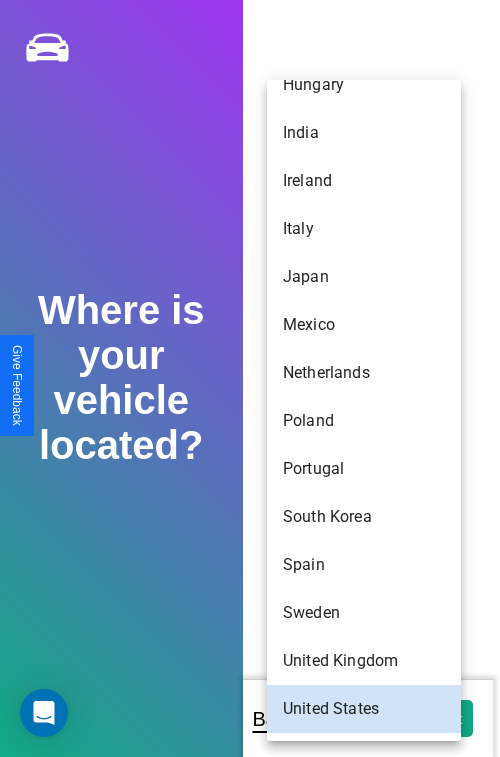 click on "Poland" at bounding box center (364, 421) 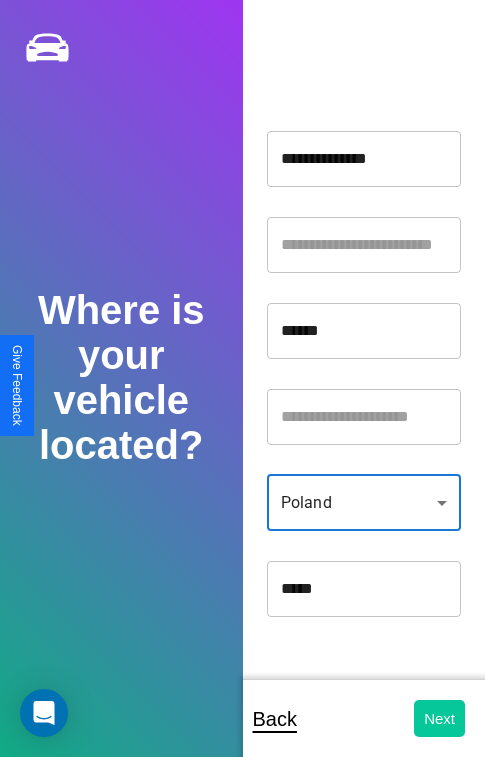 click on "Next" at bounding box center (439, 718) 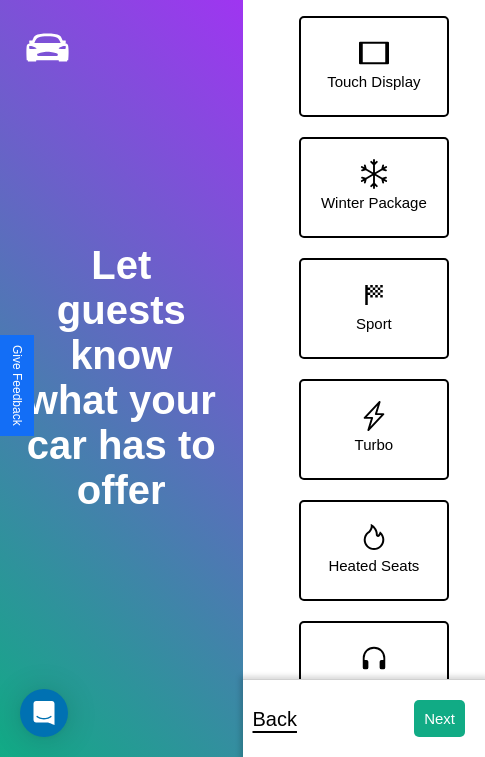 scroll, scrollTop: 128, scrollLeft: 0, axis: vertical 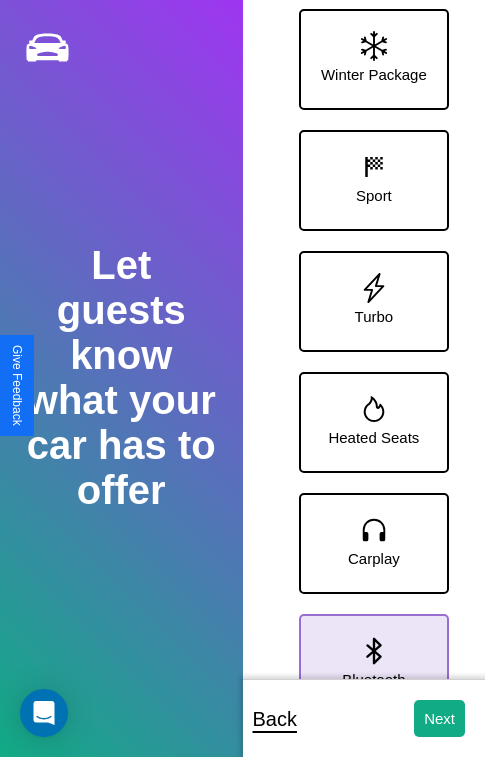 click 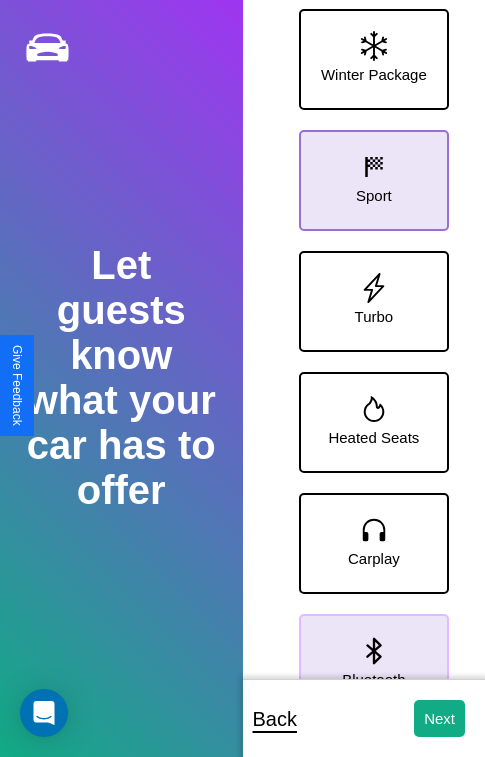 click 